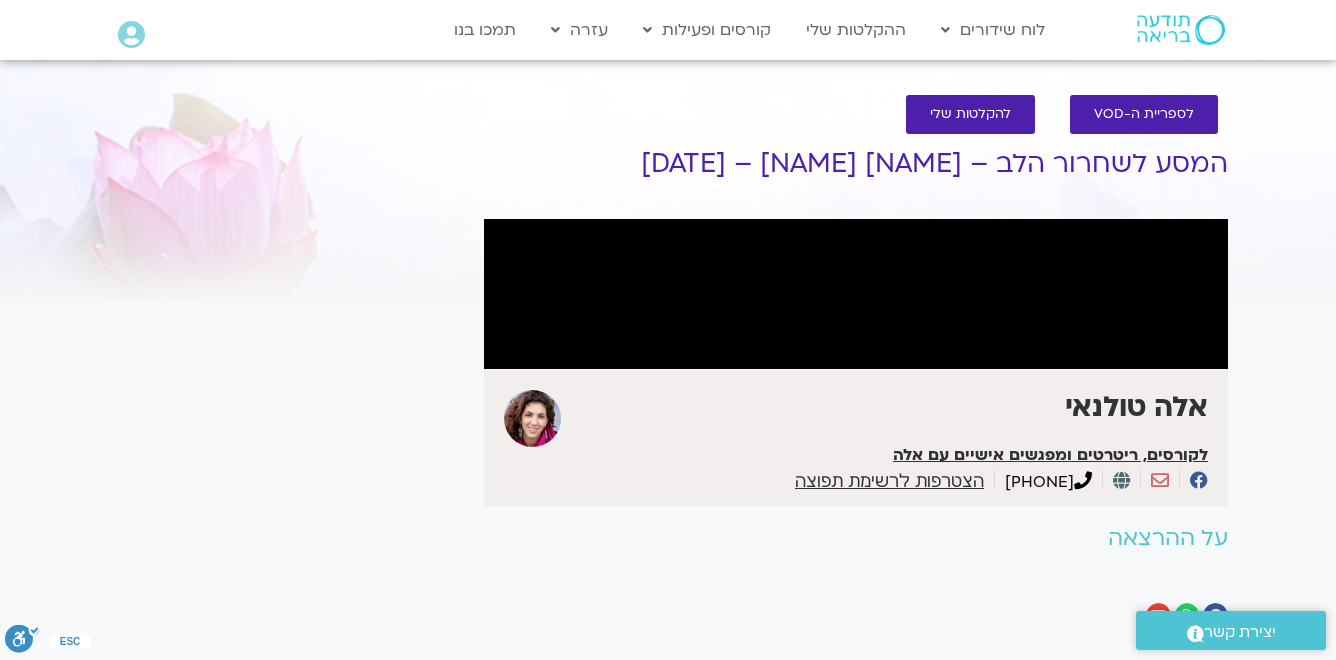 scroll, scrollTop: 0, scrollLeft: 0, axis: both 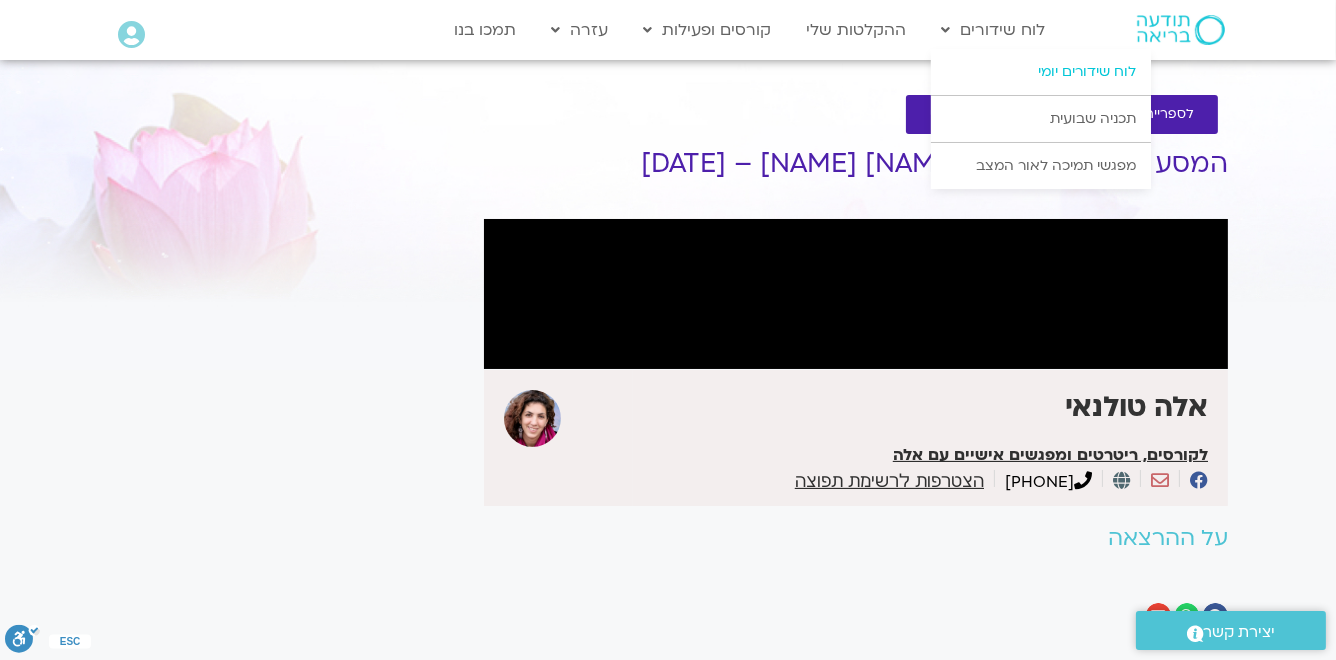 click on "לוח שידורים יומי" at bounding box center (1041, 72) 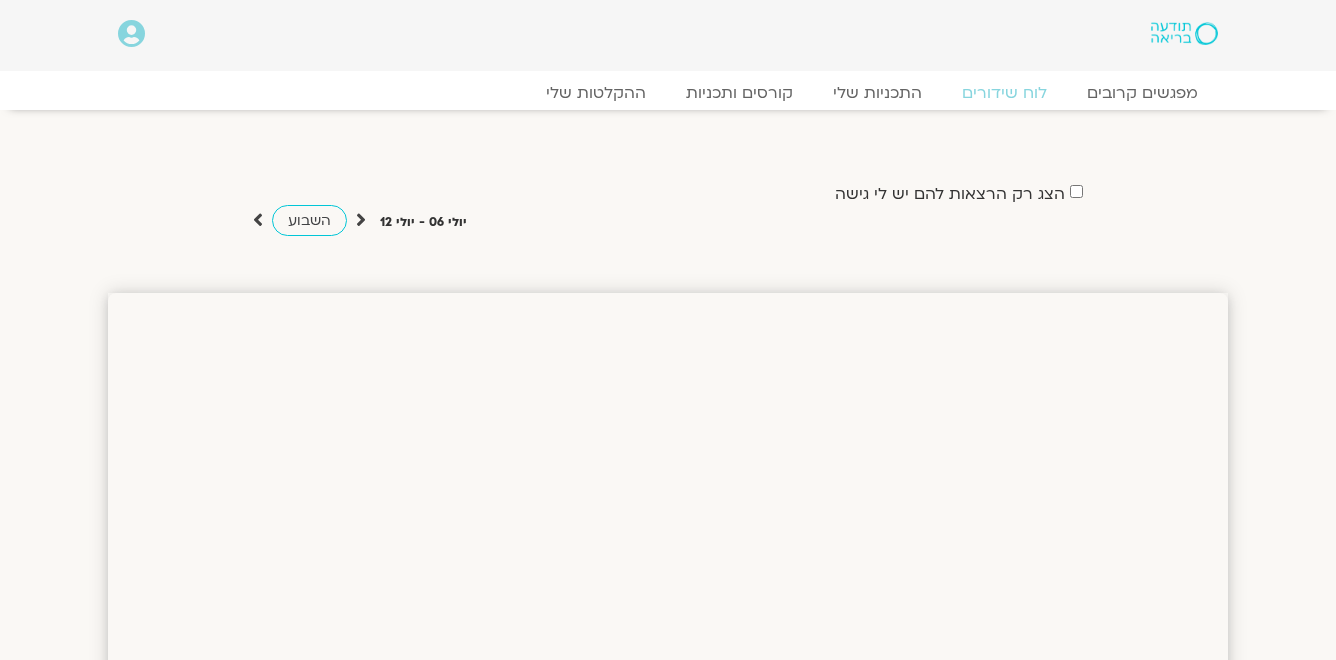 scroll, scrollTop: 0, scrollLeft: 0, axis: both 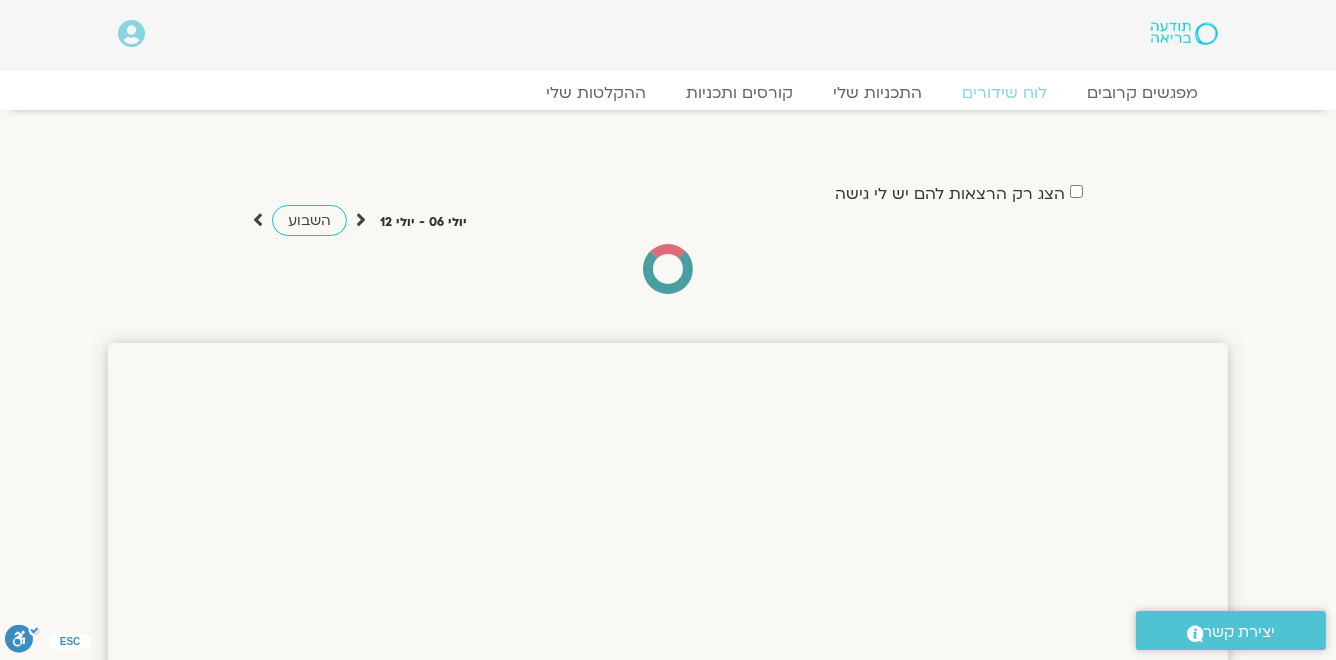 click at bounding box center [361, 220] 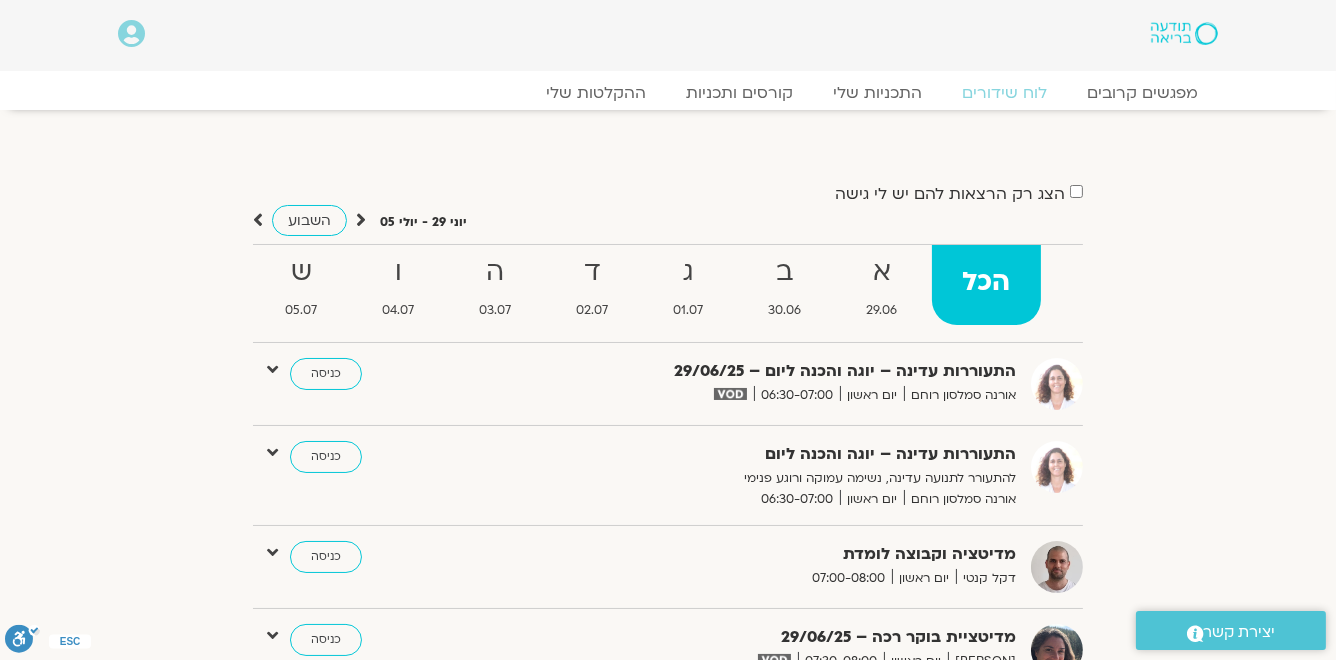 click at bounding box center (361, 220) 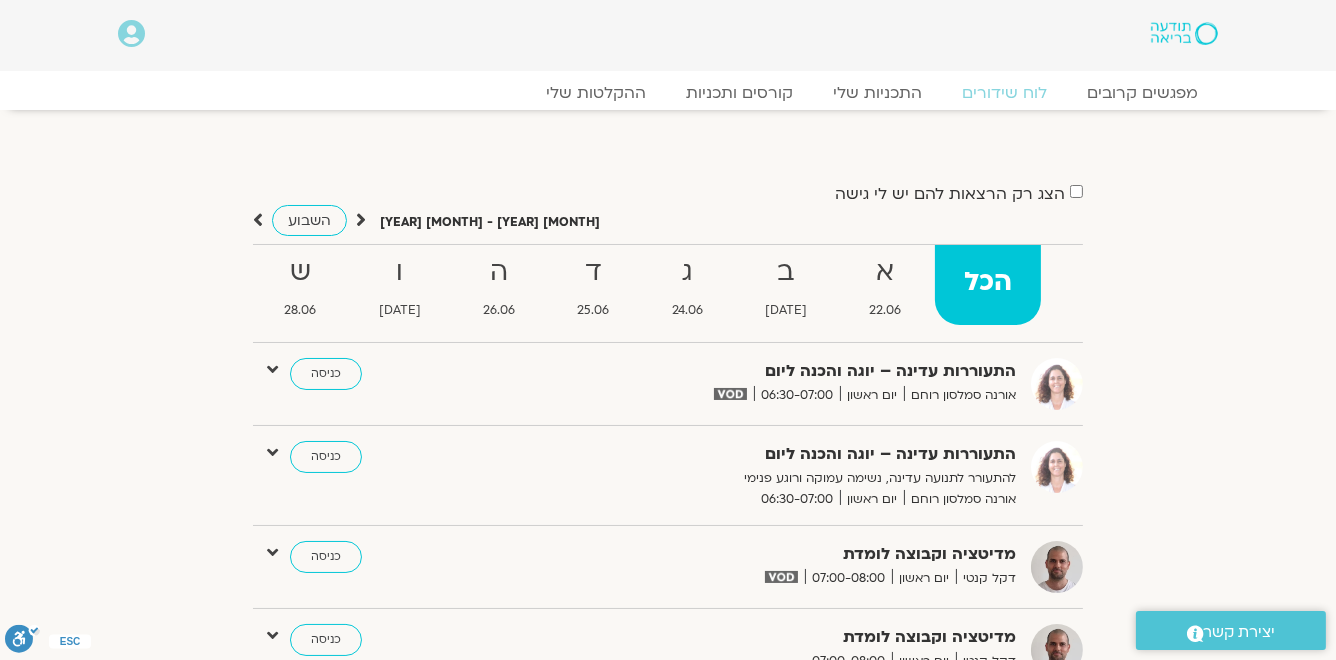 click at bounding box center [361, 220] 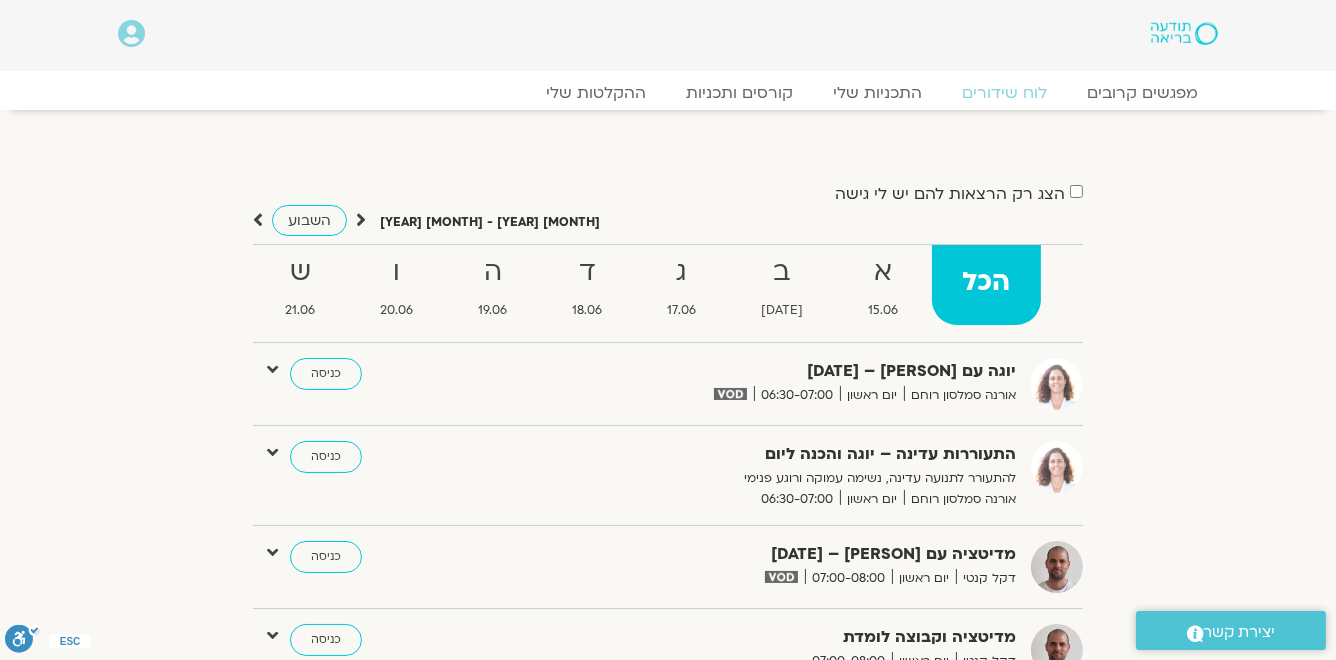 click at bounding box center [361, 220] 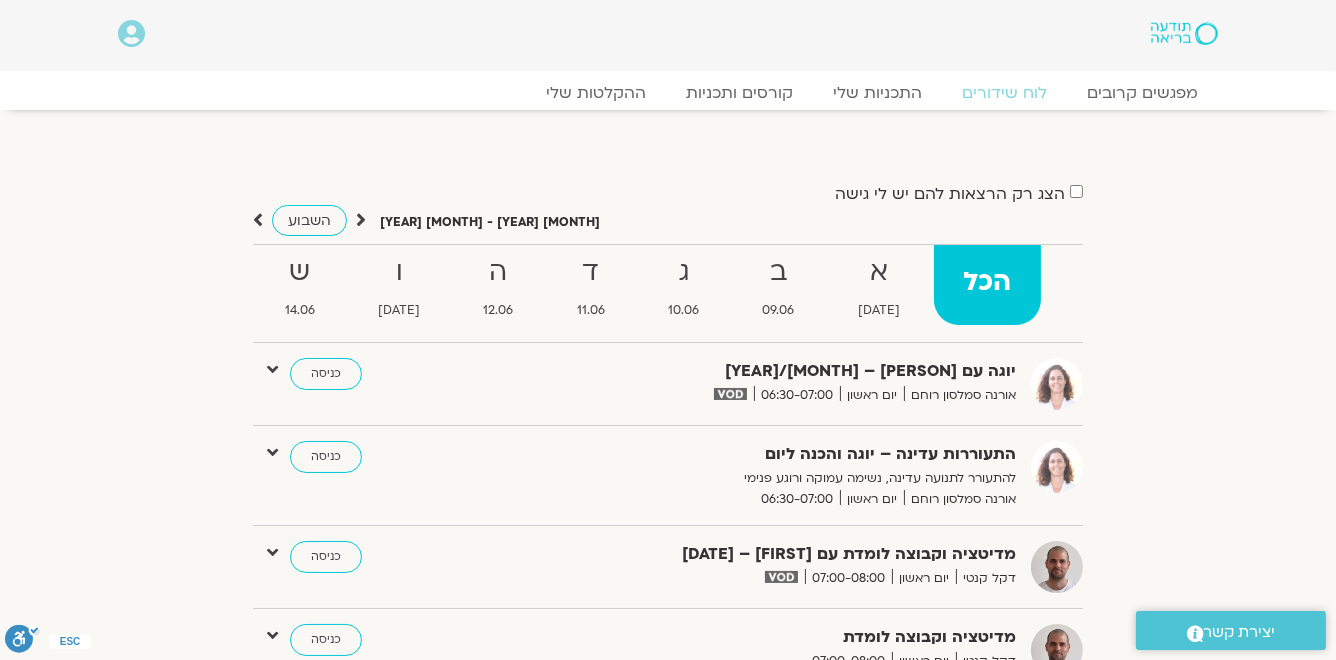 click at bounding box center (361, 220) 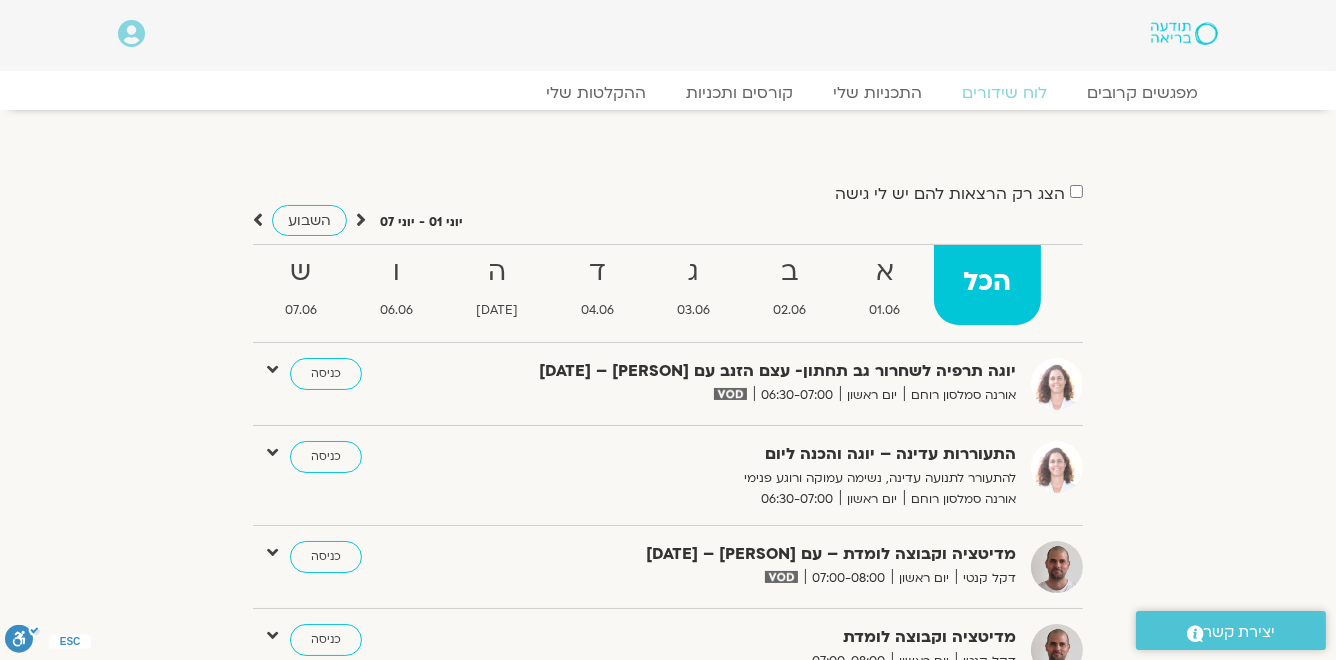 click at bounding box center [361, 220] 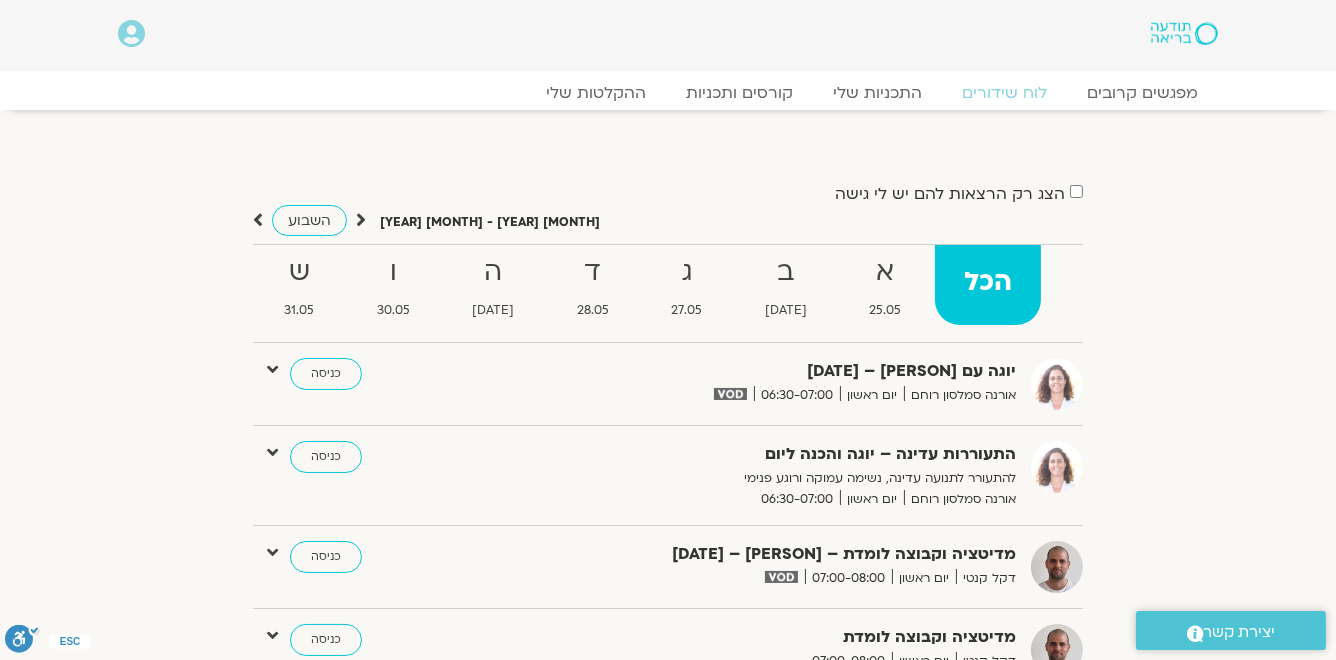 click at bounding box center (361, 220) 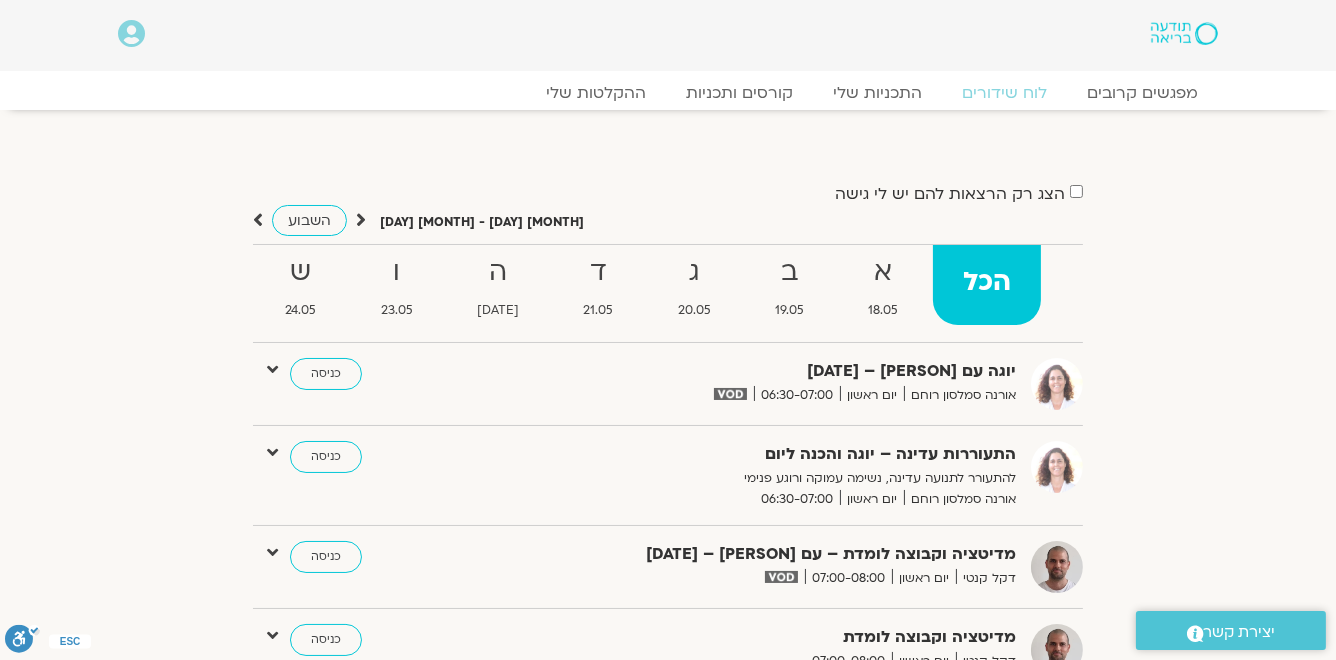 click at bounding box center [361, 220] 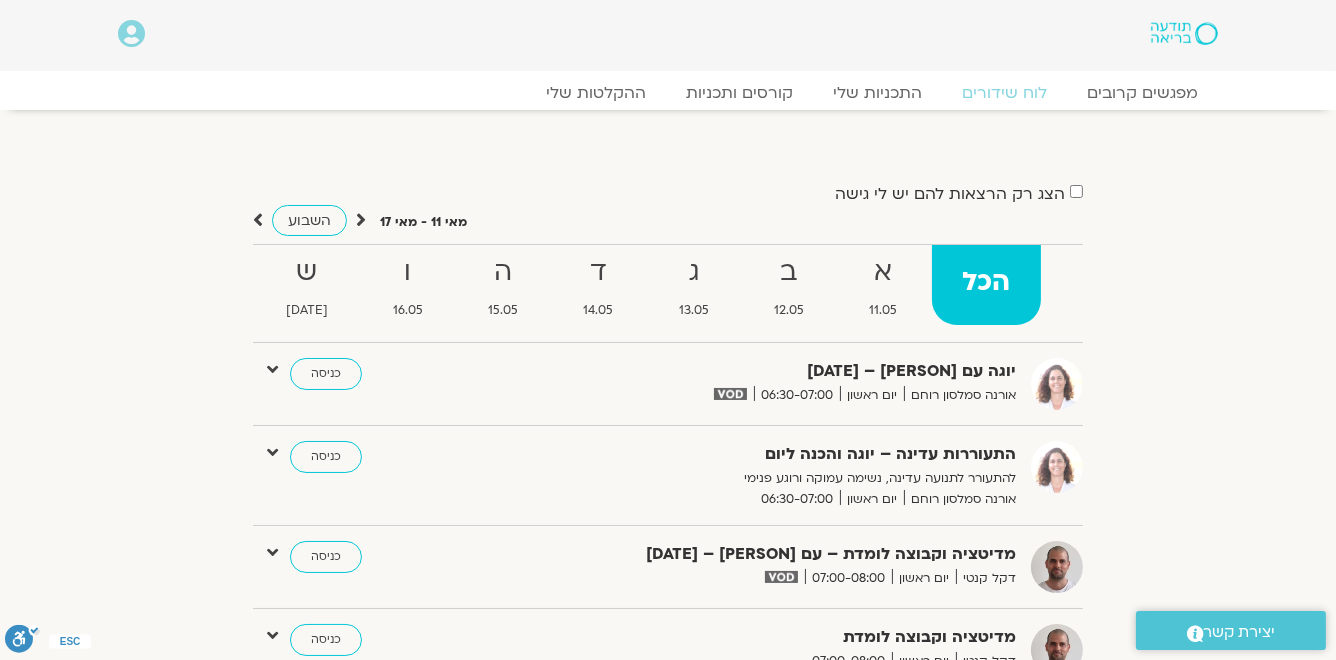 click at bounding box center (361, 220) 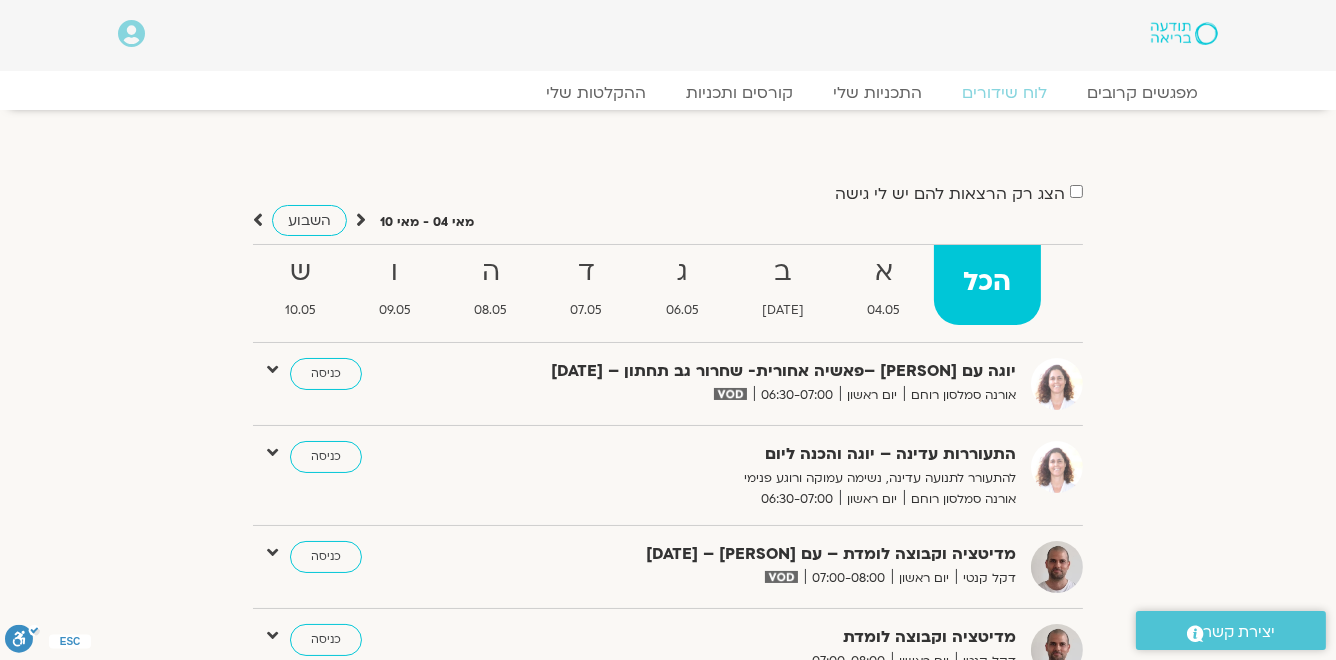 click at bounding box center (361, 220) 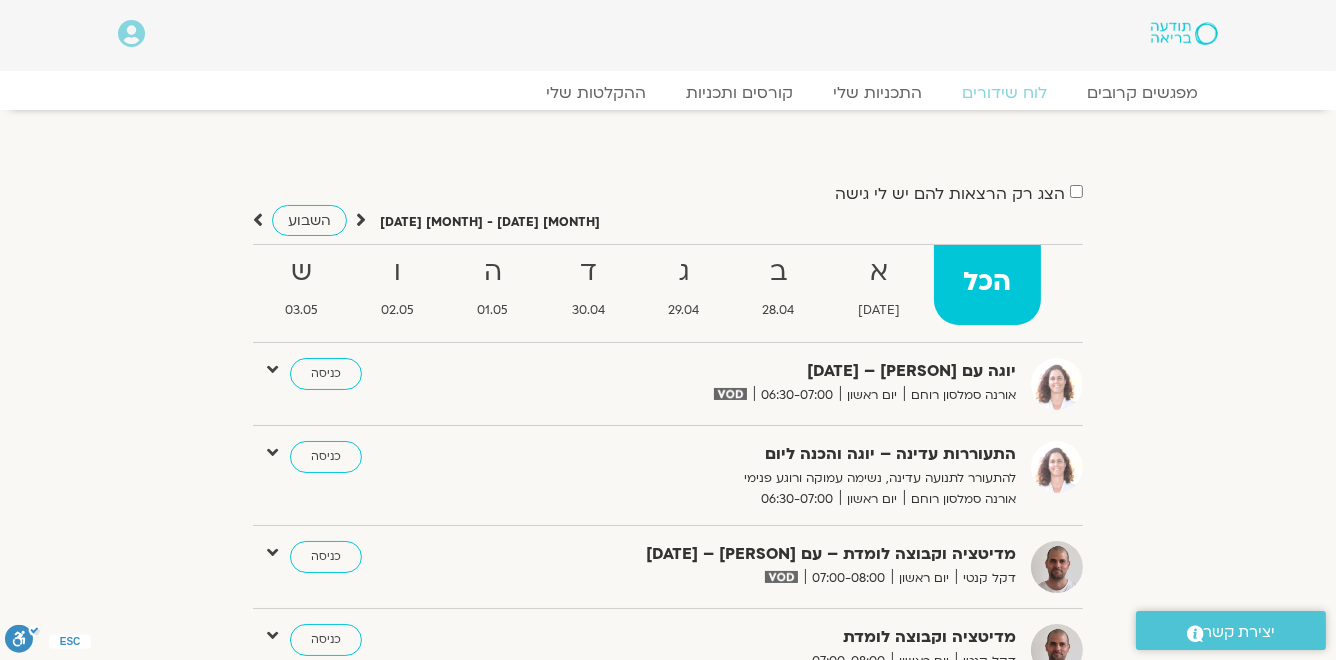 click at bounding box center (361, 220) 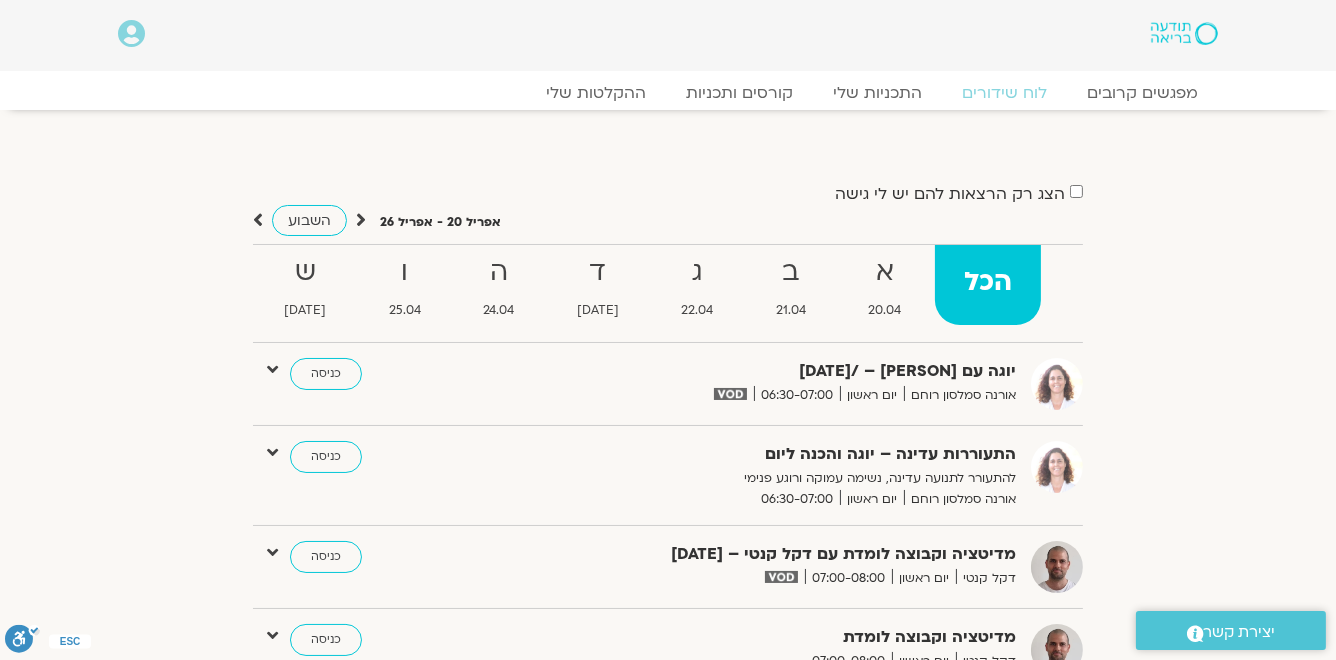 click at bounding box center [361, 220] 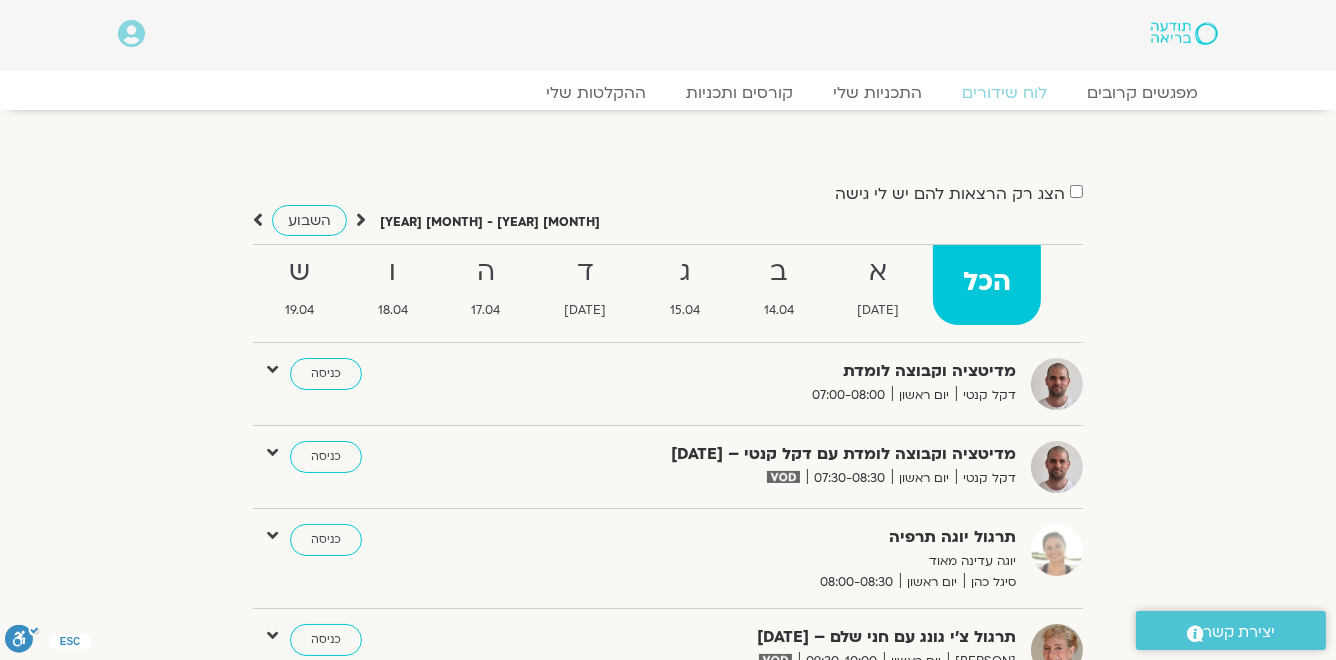 click at bounding box center (361, 220) 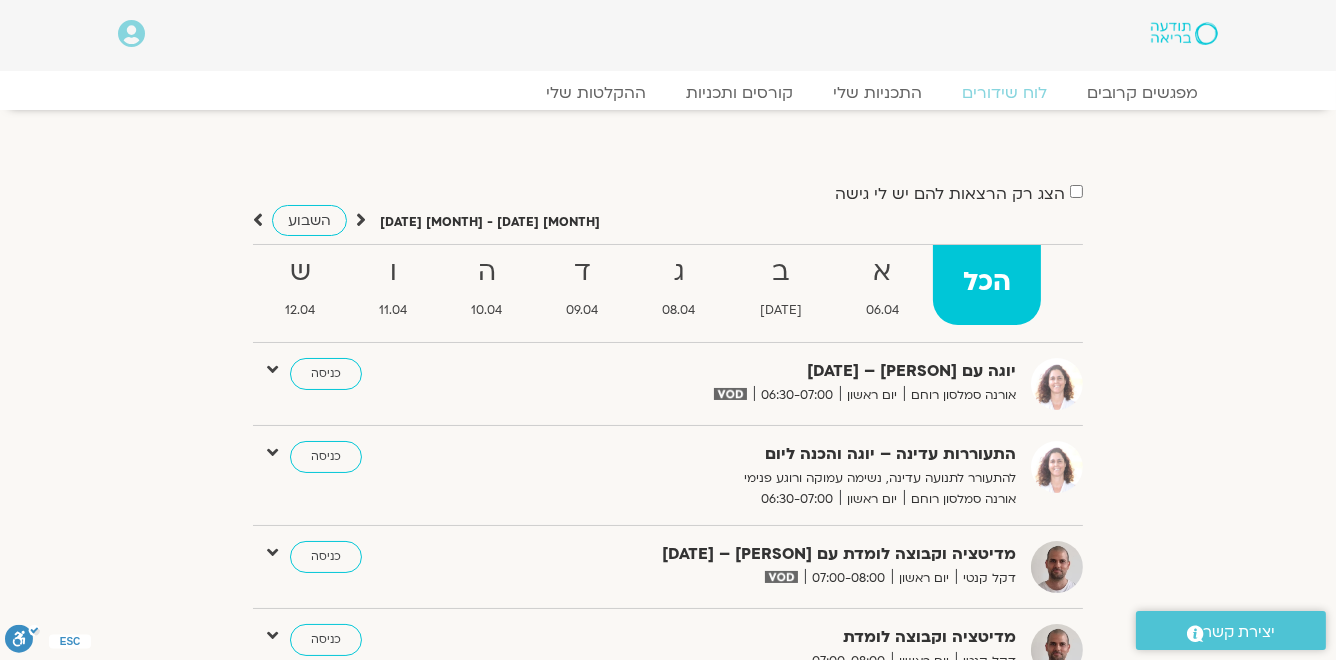 click at bounding box center [361, 220] 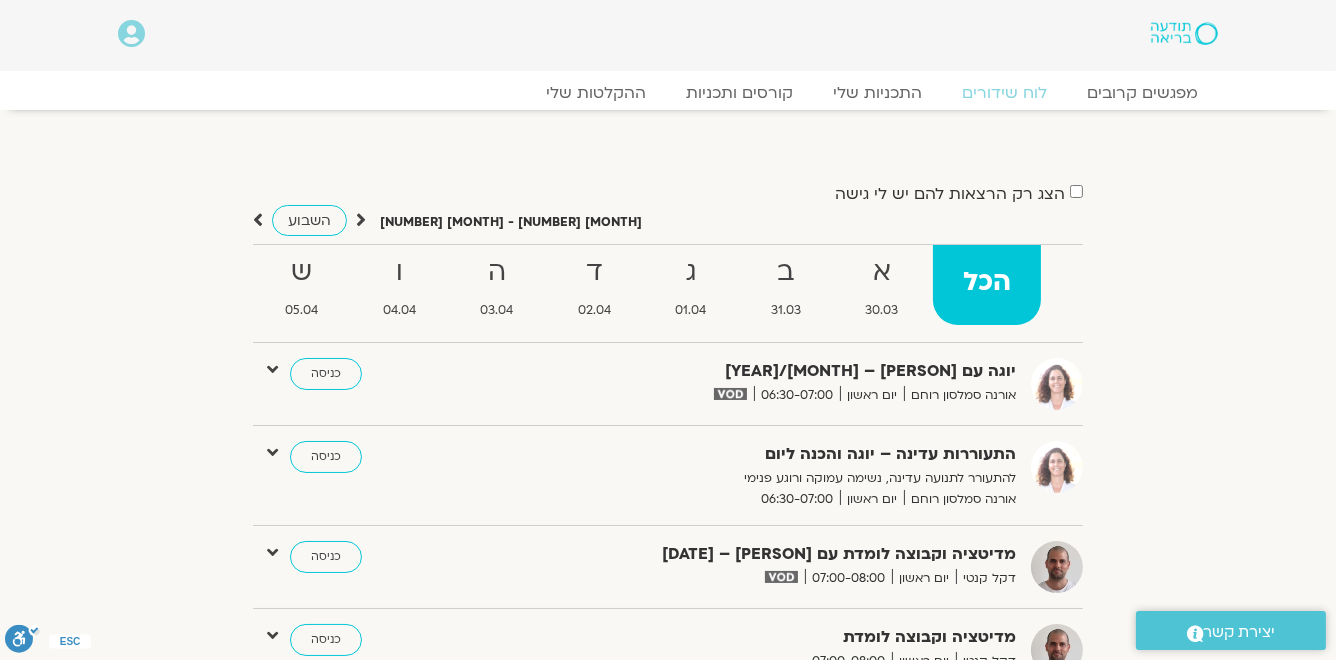 click at bounding box center [361, 220] 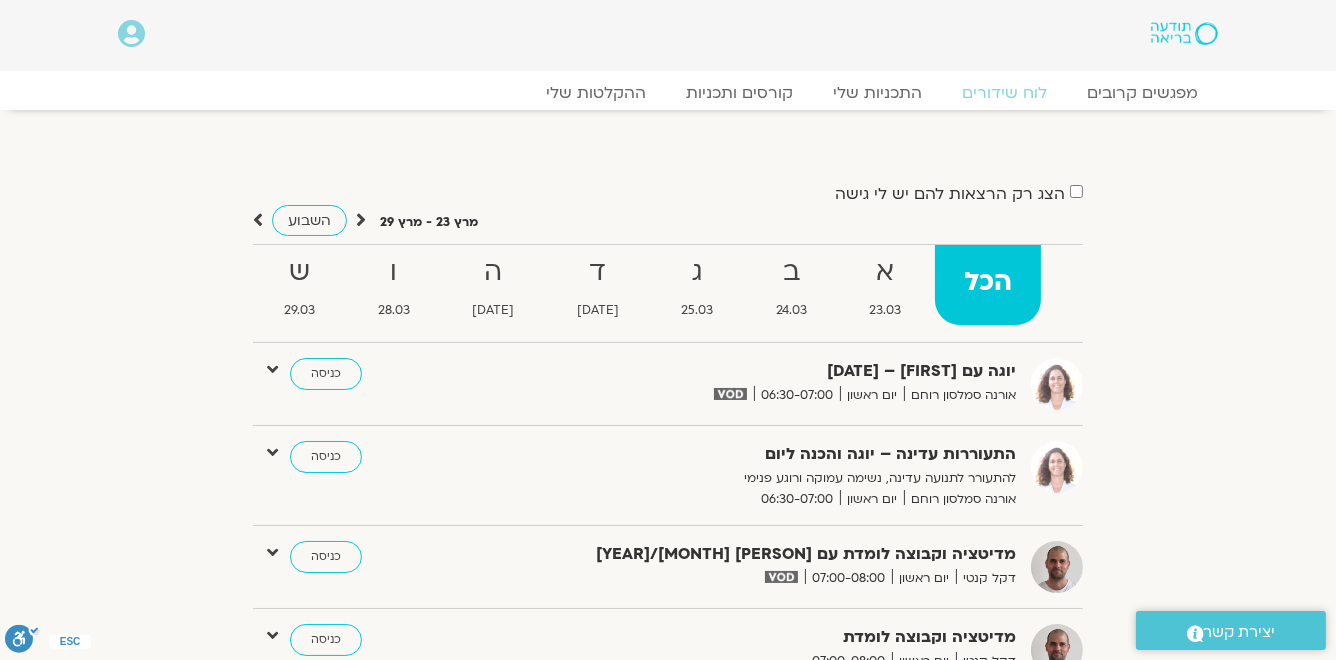 click at bounding box center (361, 220) 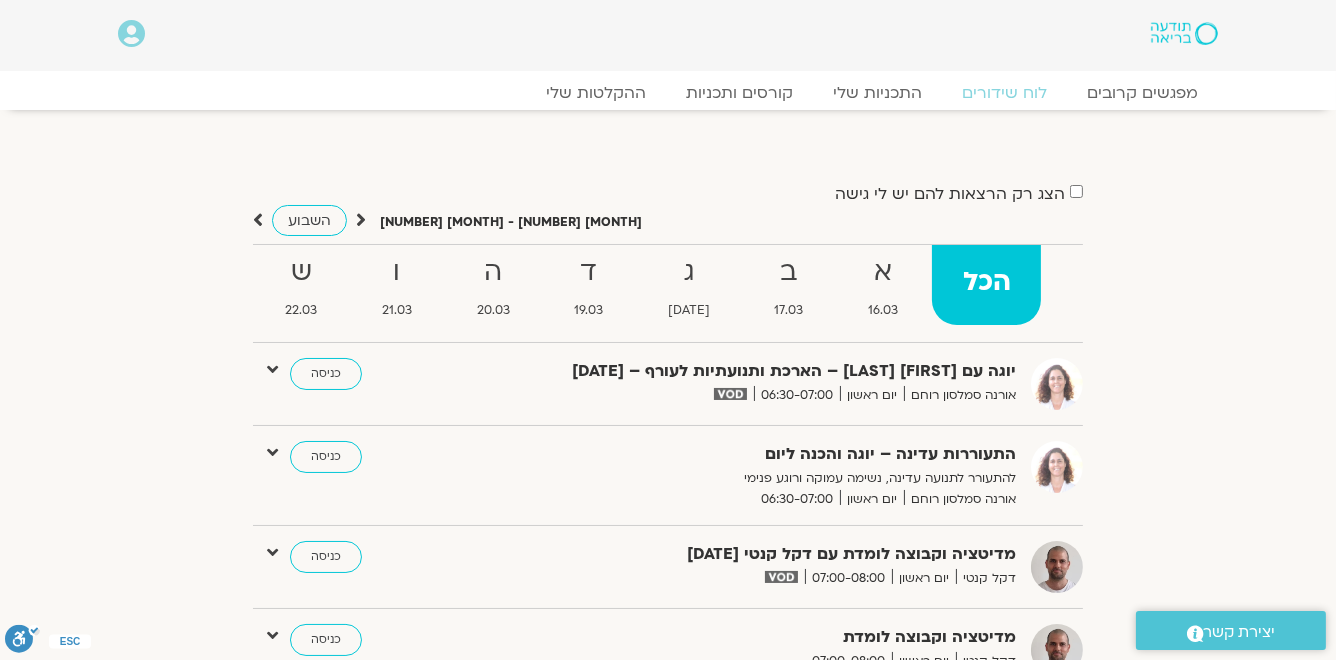click at bounding box center [361, 220] 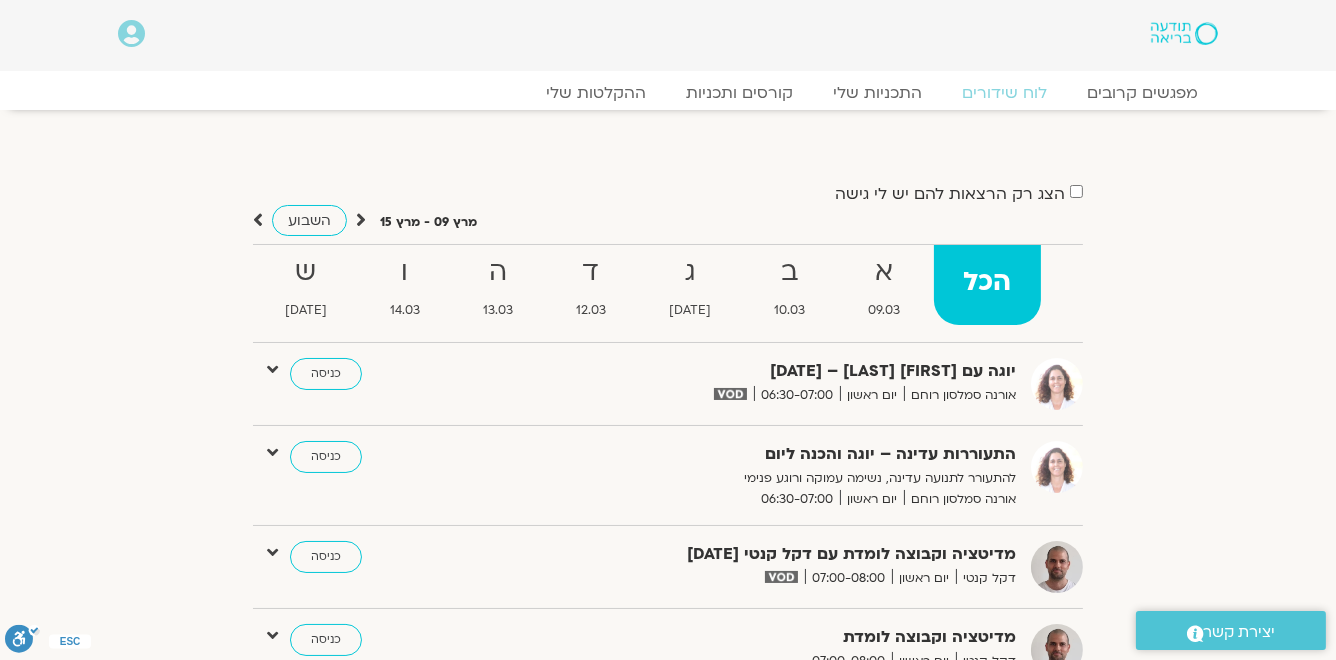 click at bounding box center [361, 220] 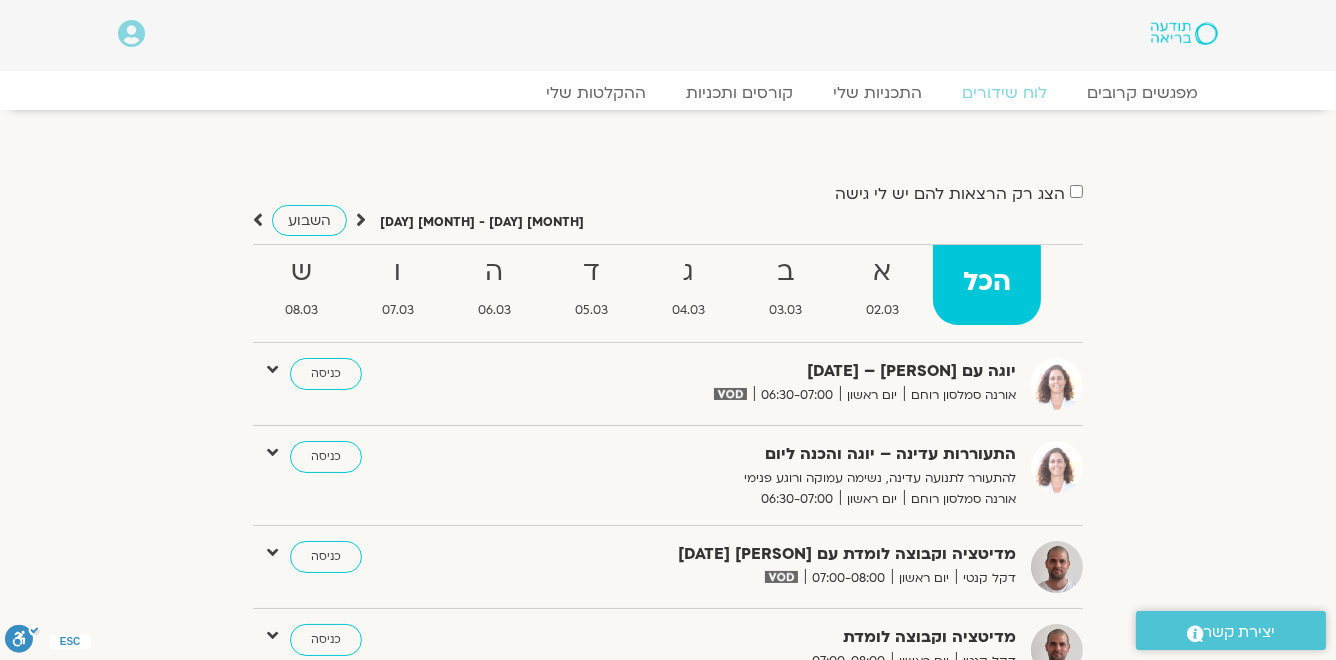 click at bounding box center [361, 220] 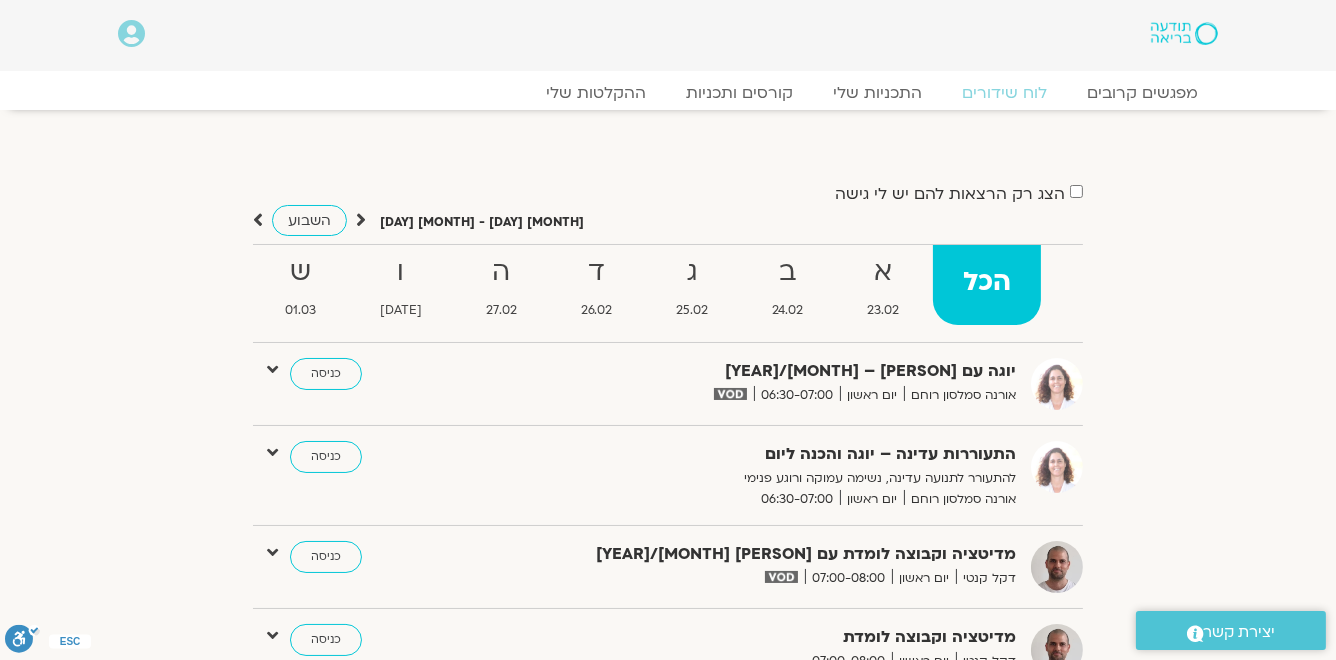 click at bounding box center [361, 220] 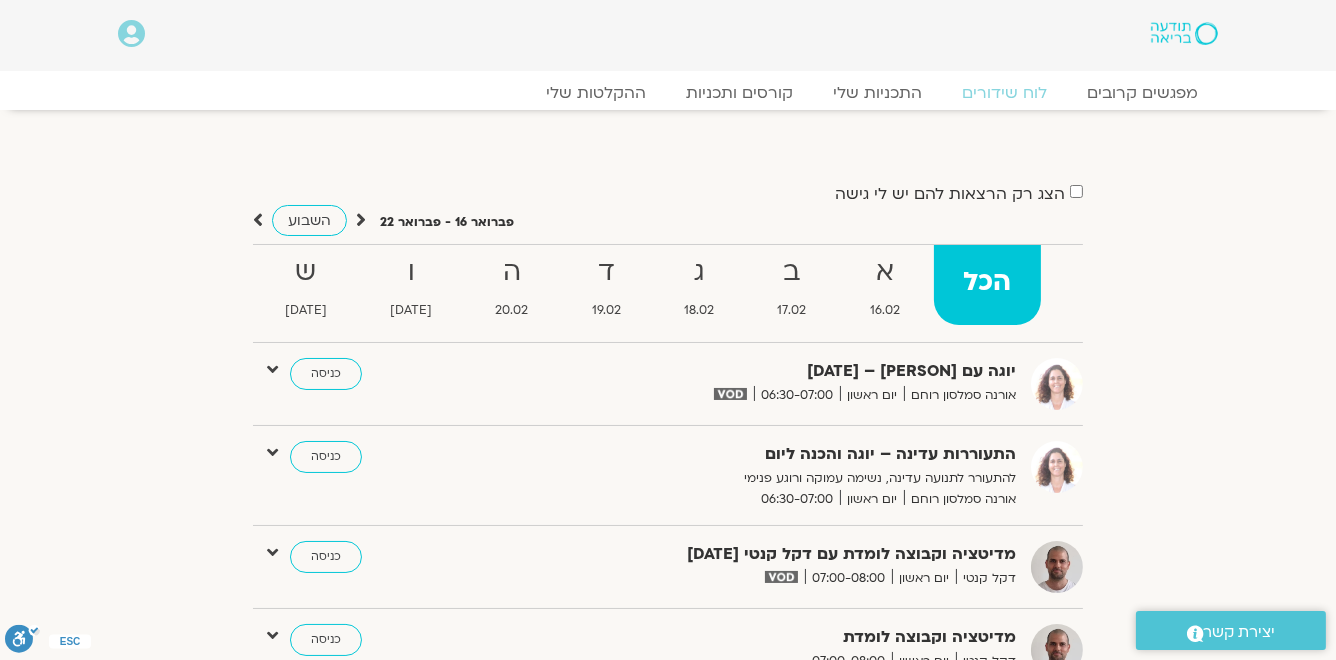 click at bounding box center (361, 220) 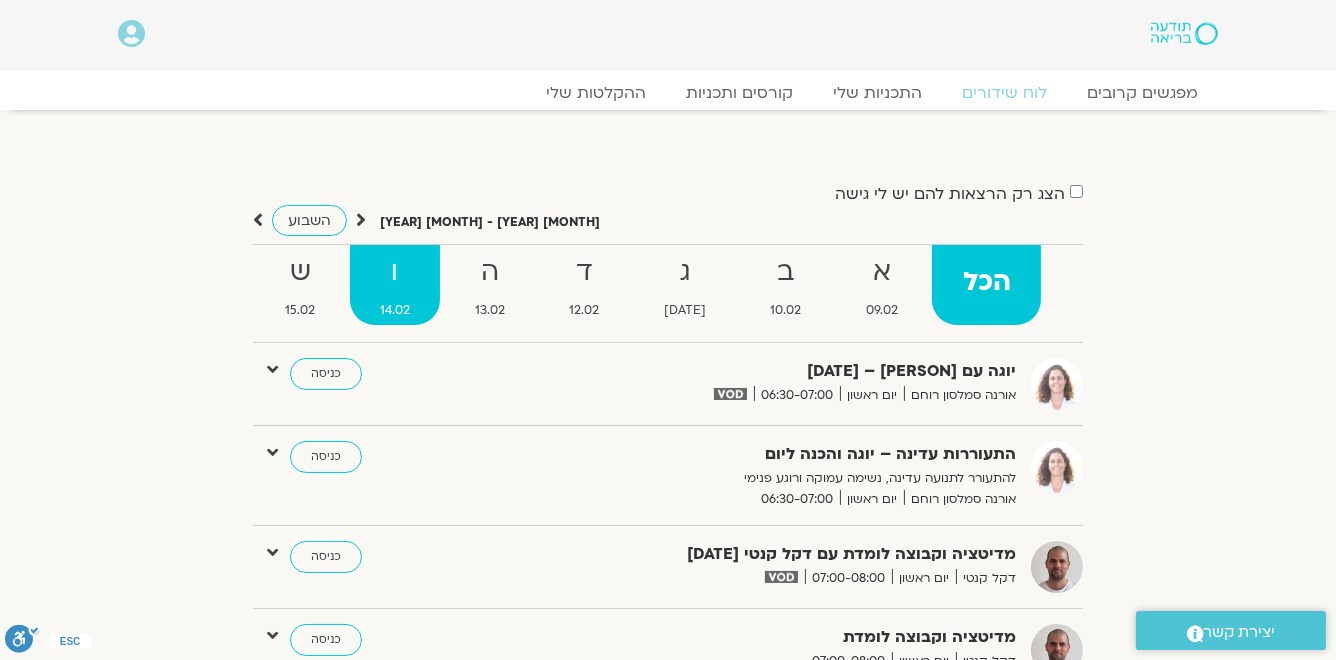 click on "ו" at bounding box center [986, 282] 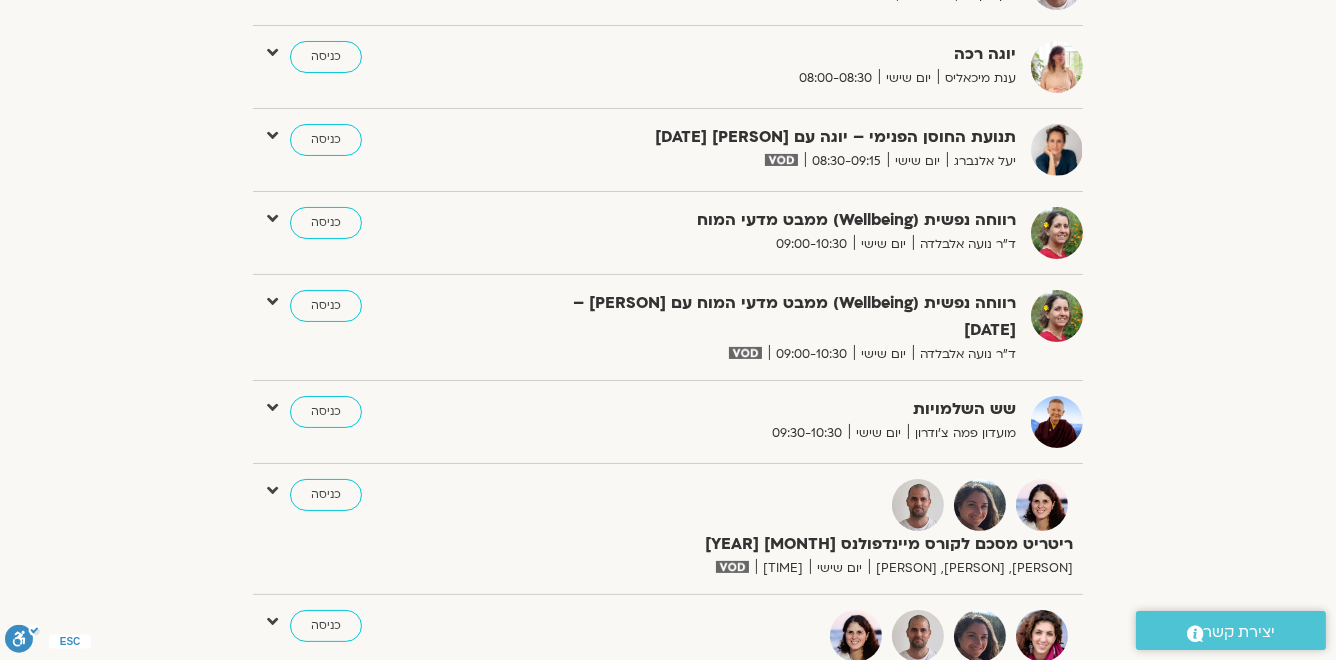 scroll, scrollTop: 480, scrollLeft: 0, axis: vertical 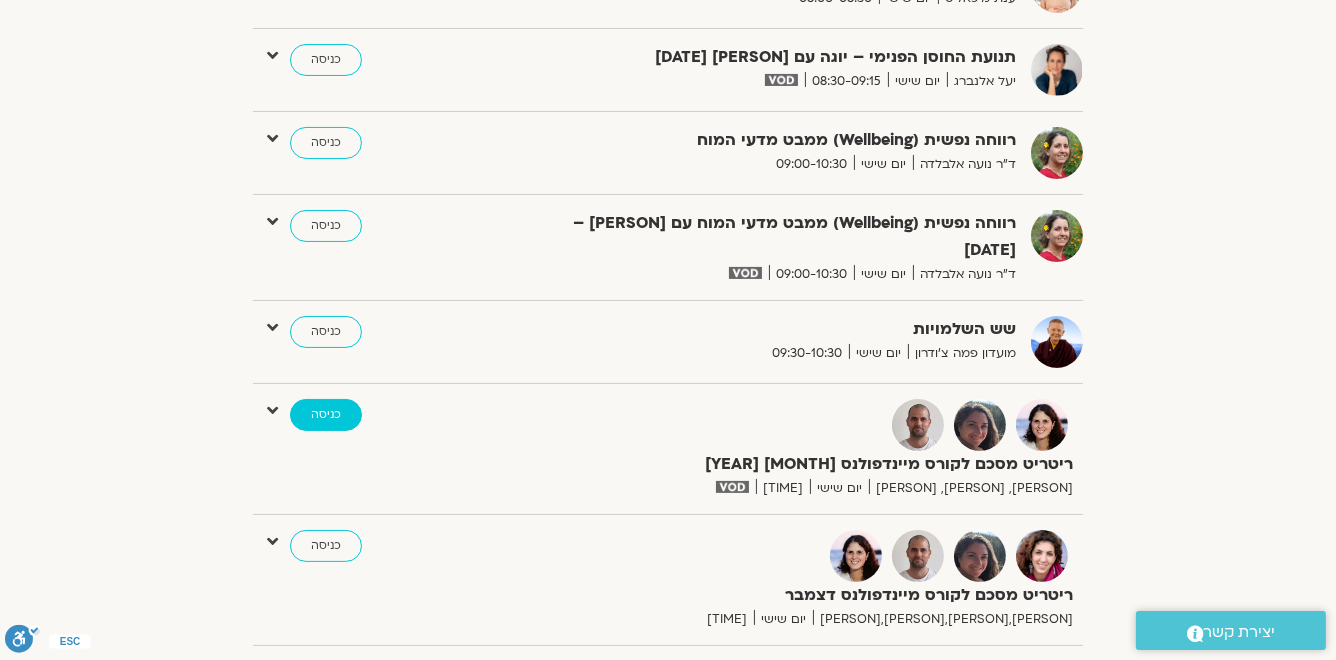 click on "כניסה" at bounding box center (326, 415) 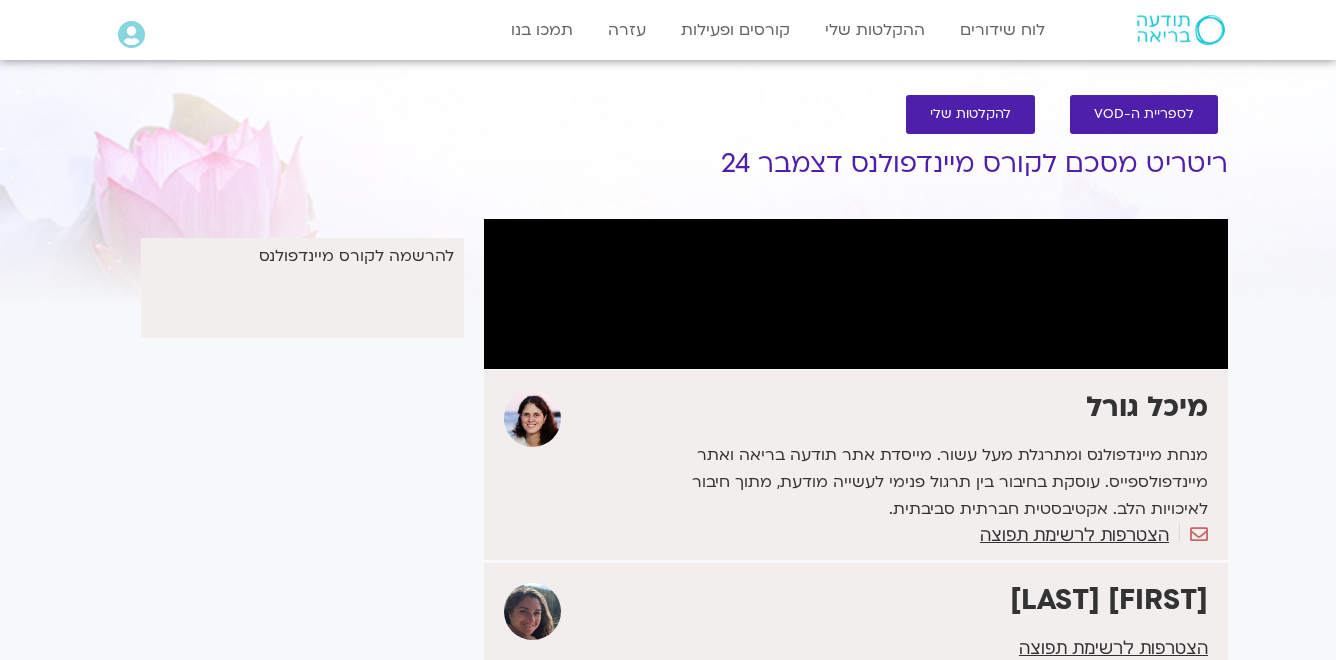 scroll, scrollTop: 0, scrollLeft: 0, axis: both 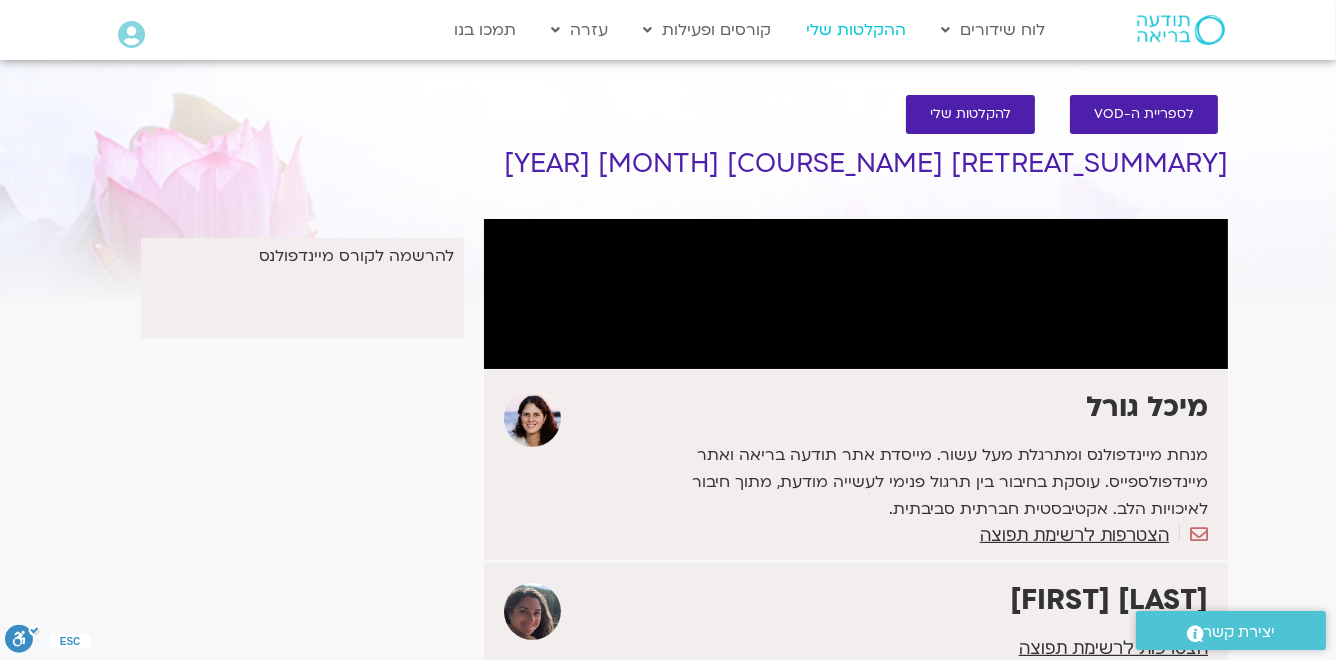click on "ההקלטות שלי" at bounding box center [856, 30] 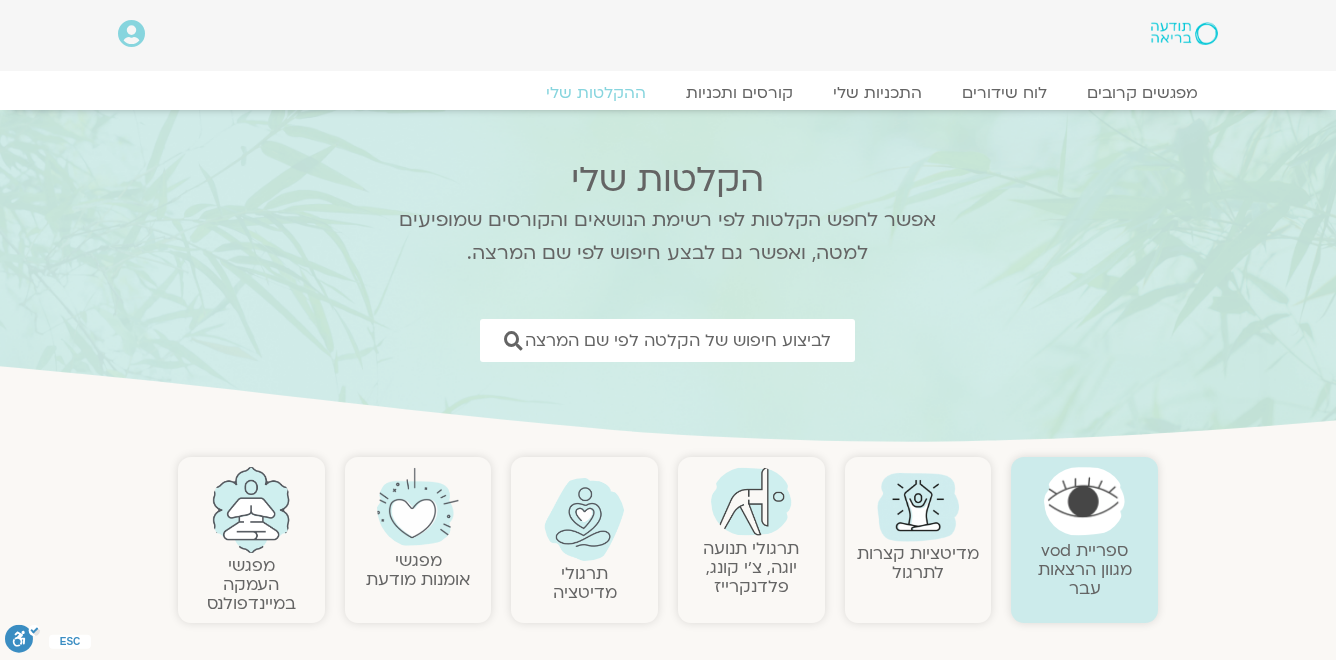 scroll, scrollTop: 0, scrollLeft: 0, axis: both 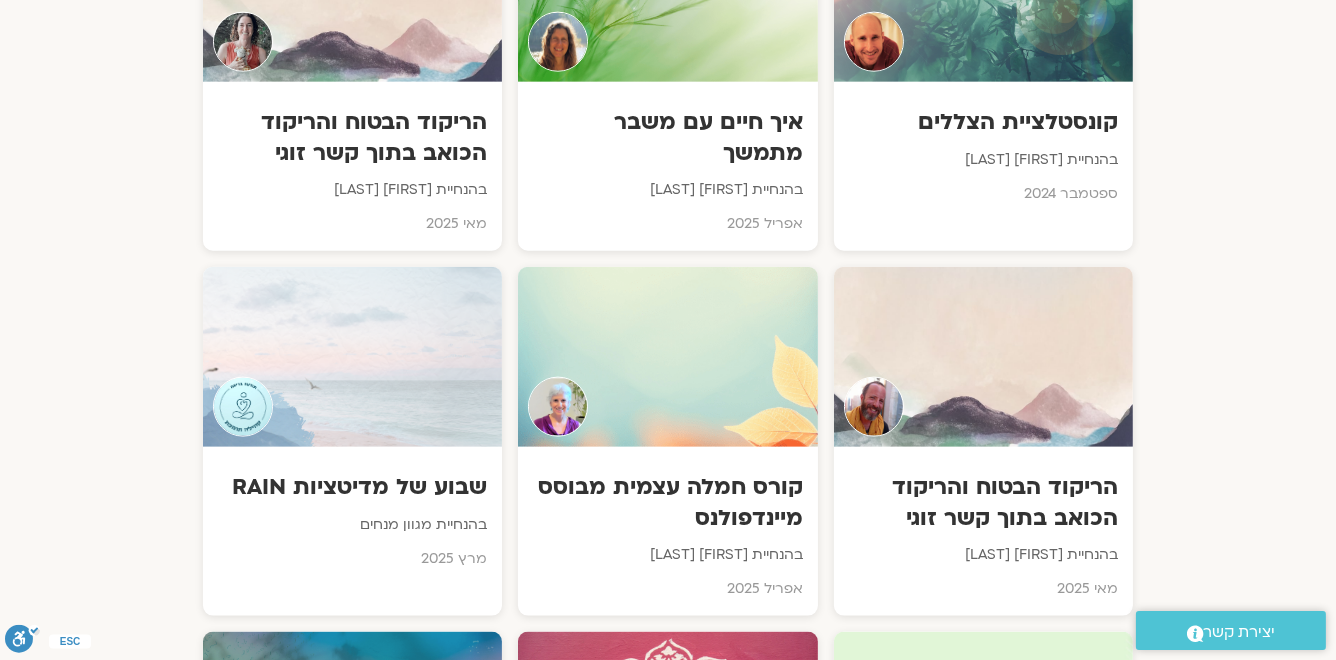 click at bounding box center [983, 357] 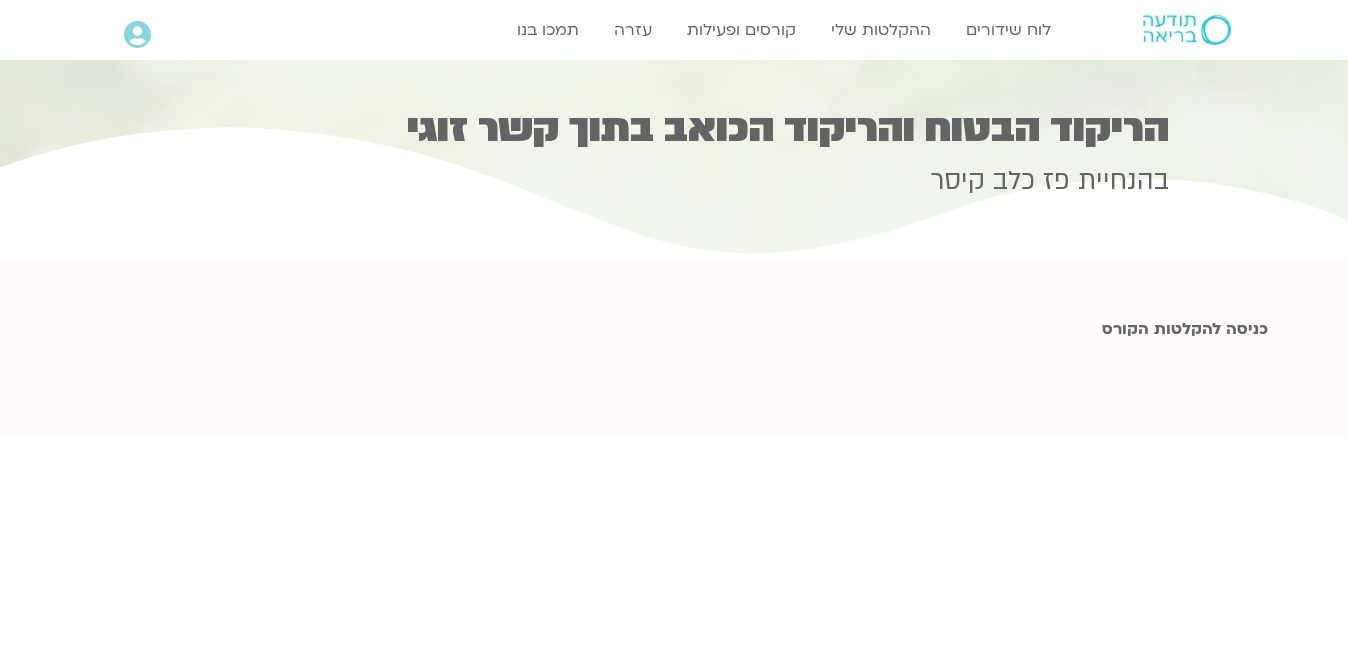 scroll, scrollTop: 0, scrollLeft: 0, axis: both 